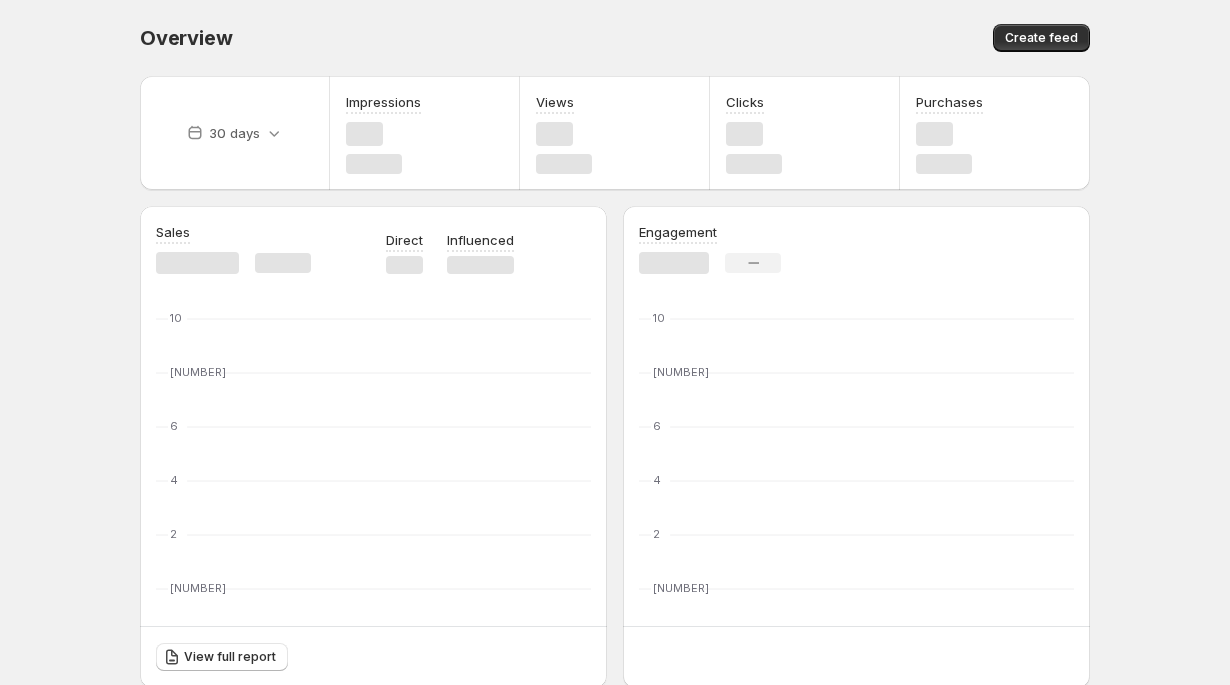 scroll, scrollTop: 0, scrollLeft: 0, axis: both 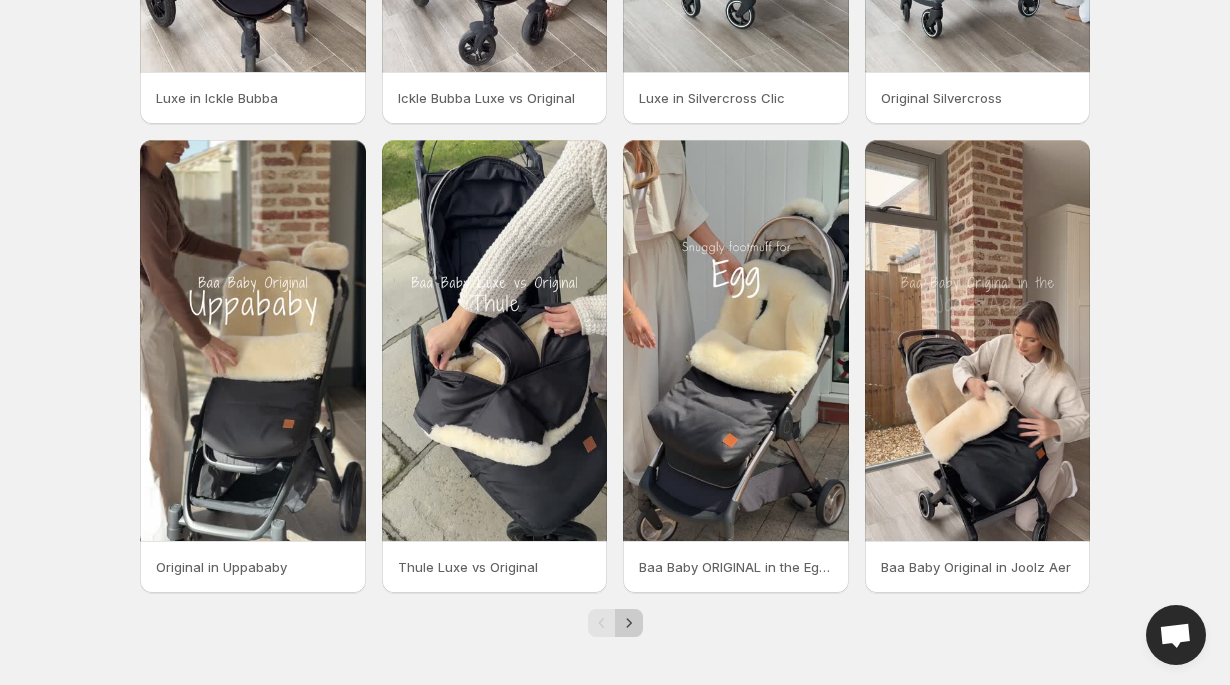 click at bounding box center (629, 623) 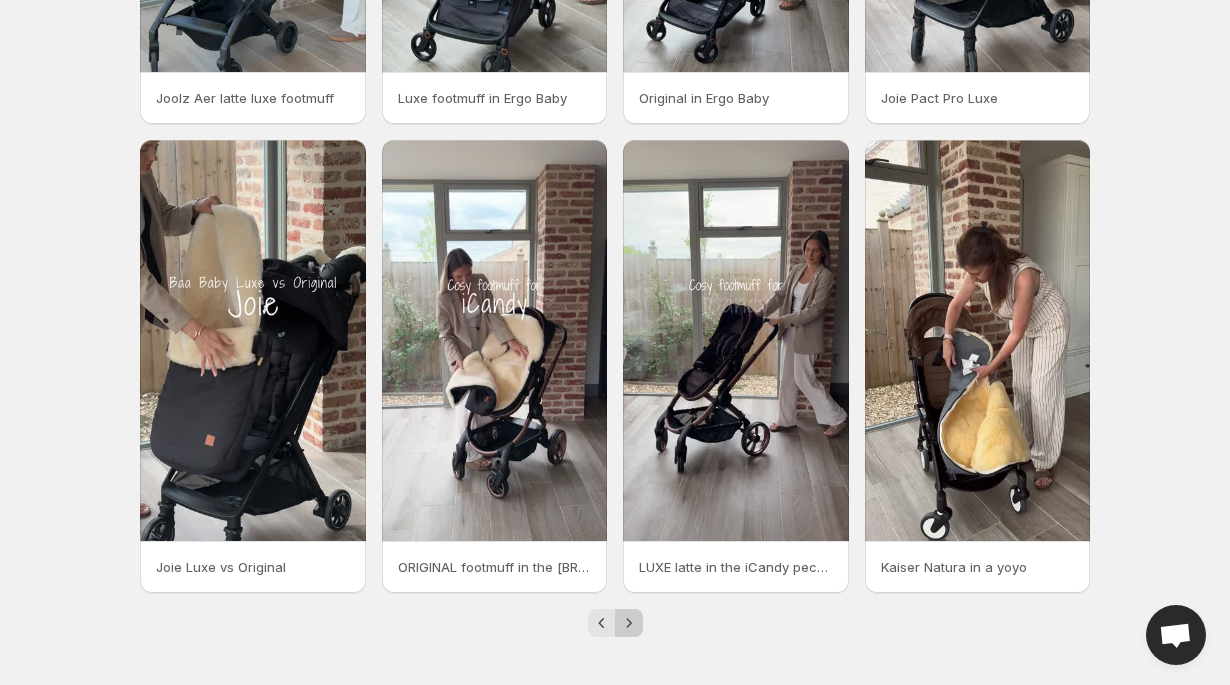click at bounding box center (629, 623) 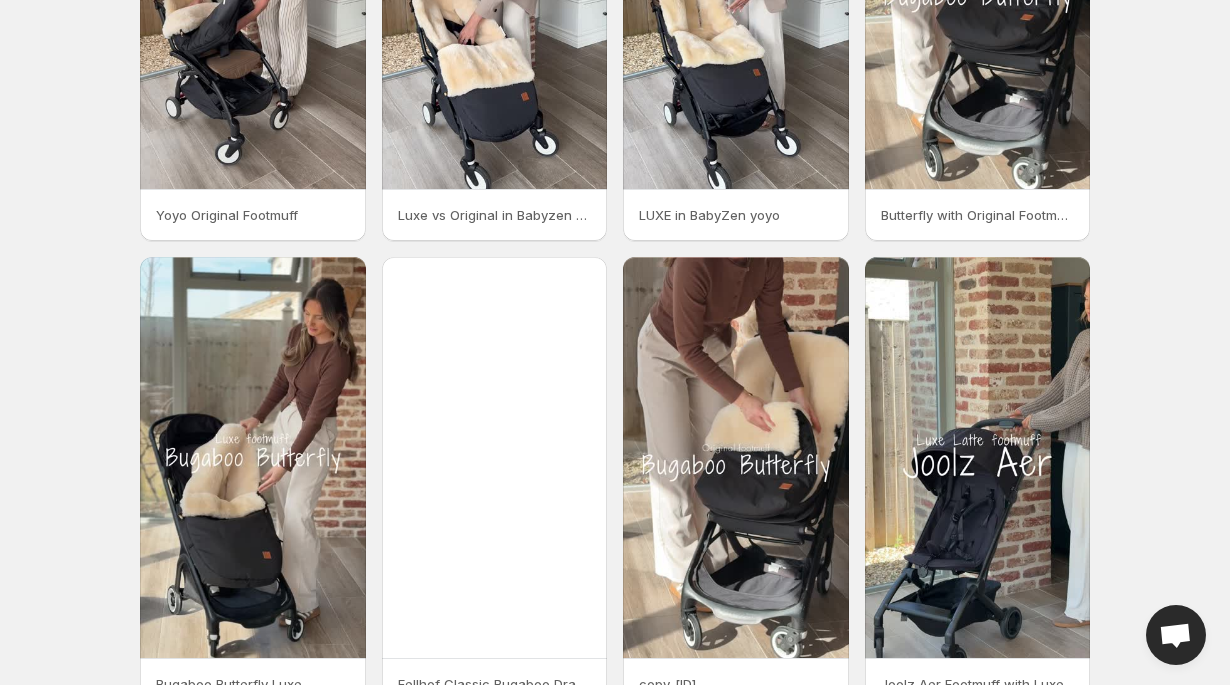 scroll, scrollTop: 405, scrollLeft: 0, axis: vertical 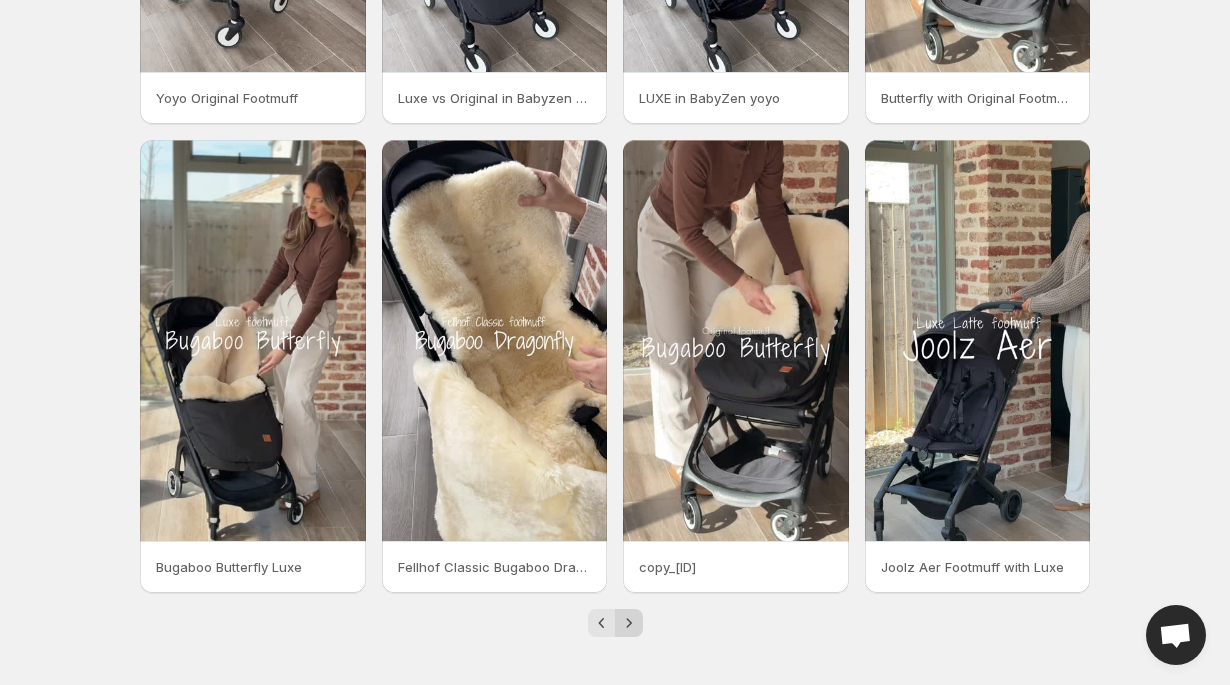 click at bounding box center [629, 623] 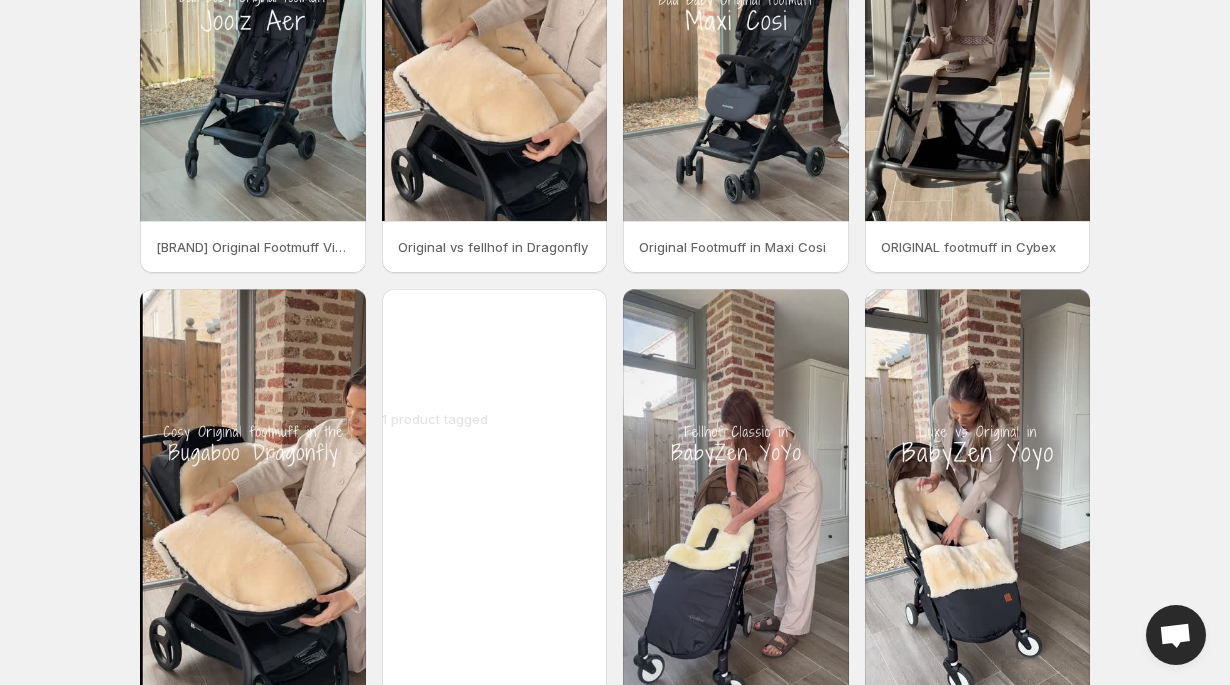 scroll, scrollTop: 405, scrollLeft: 0, axis: vertical 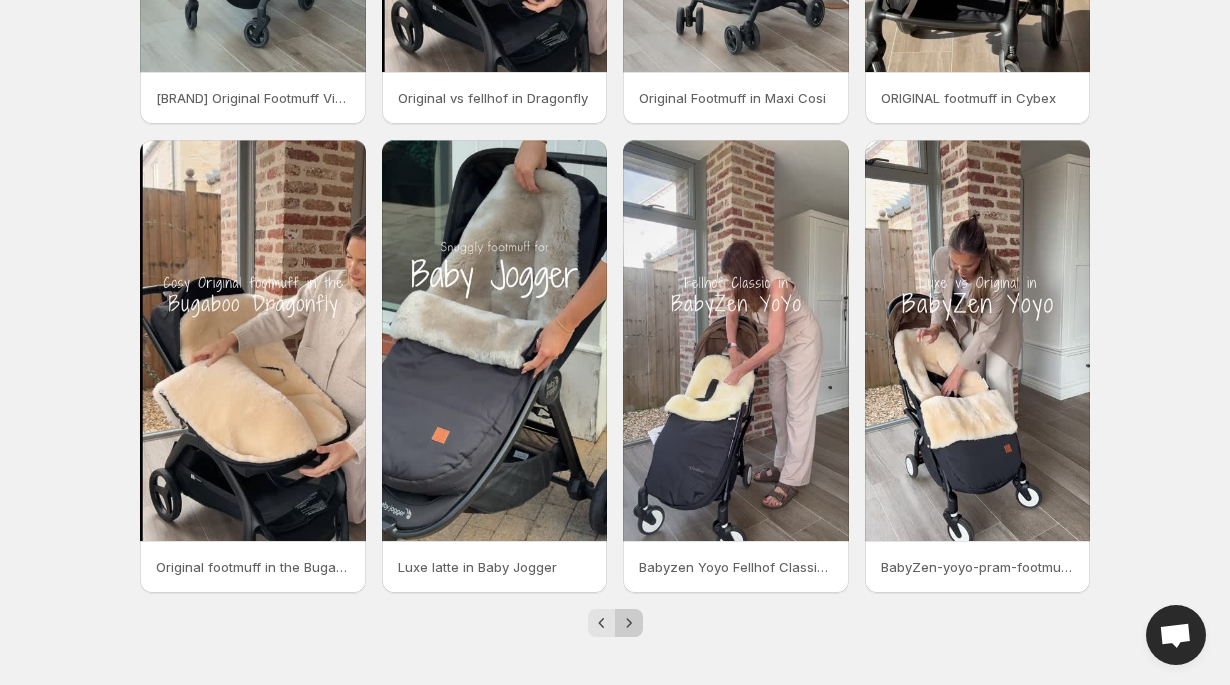 click at bounding box center (629, 623) 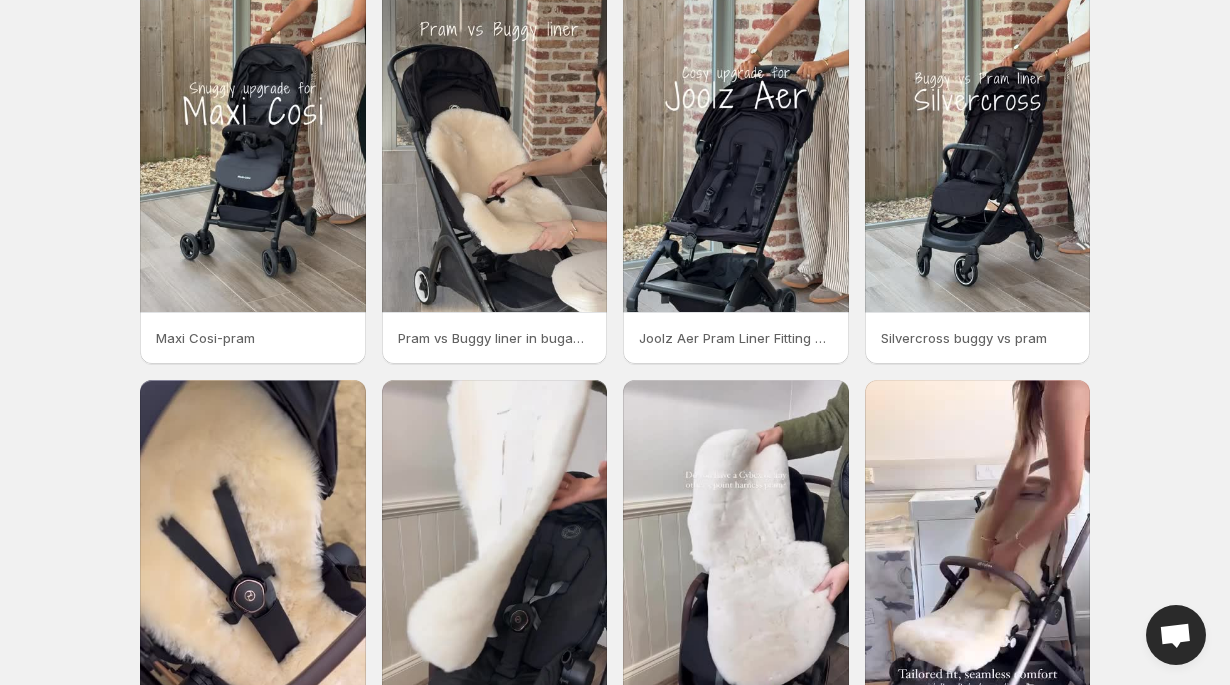 scroll, scrollTop: 0, scrollLeft: 0, axis: both 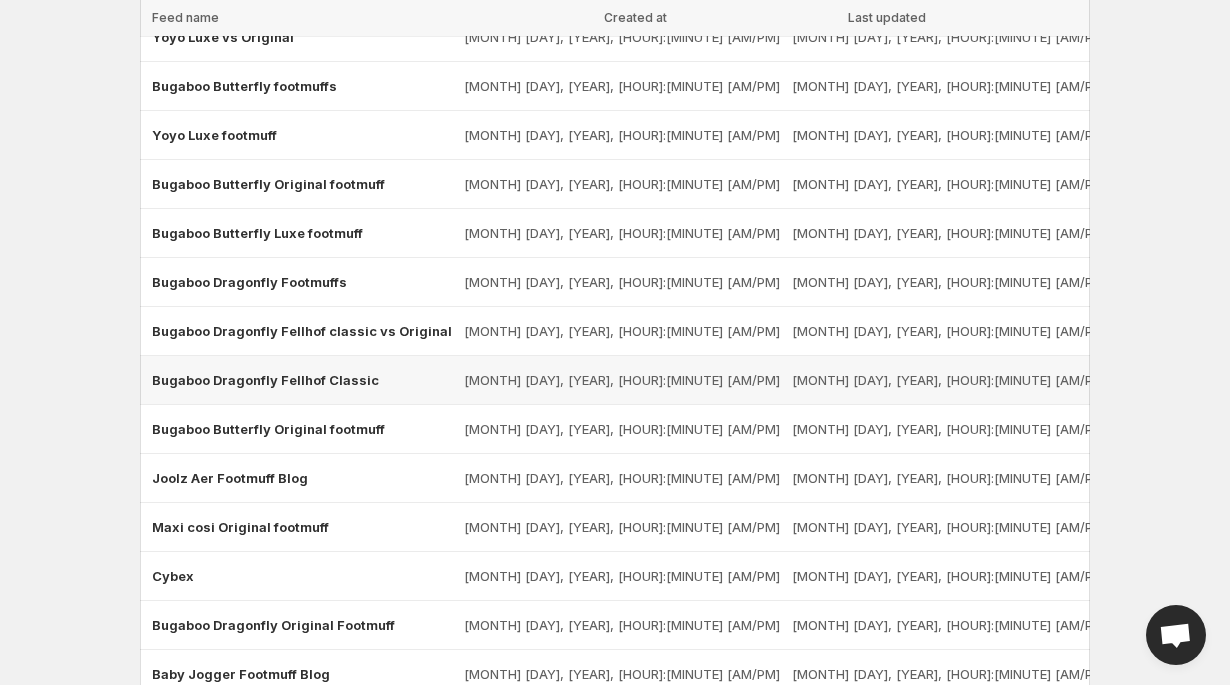 click on "Bugaboo Dragonfly Fellhof Classic" at bounding box center (265, 380) 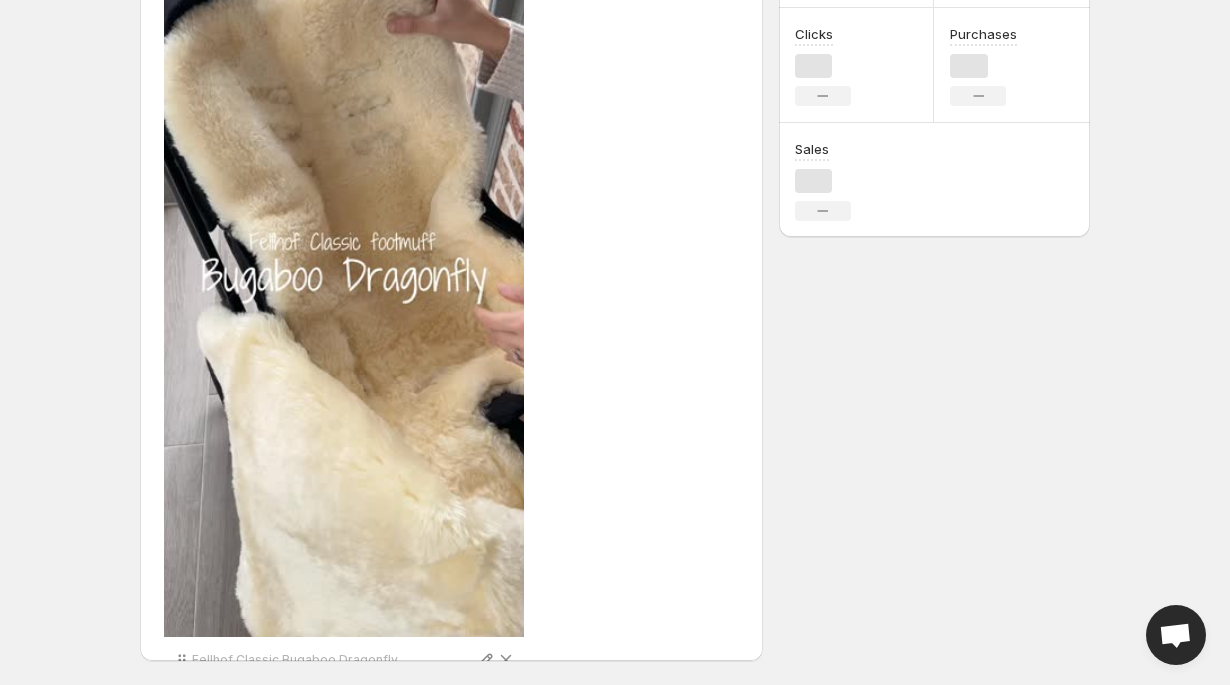 scroll, scrollTop: 0, scrollLeft: 0, axis: both 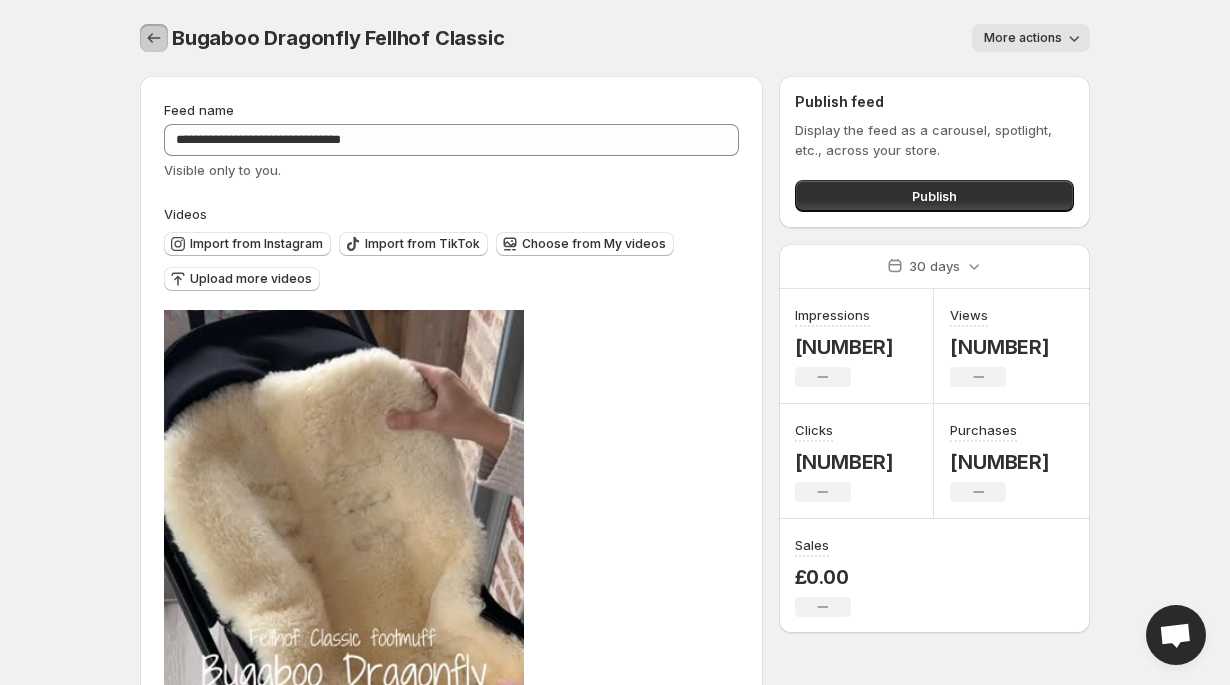 click at bounding box center (154, 38) 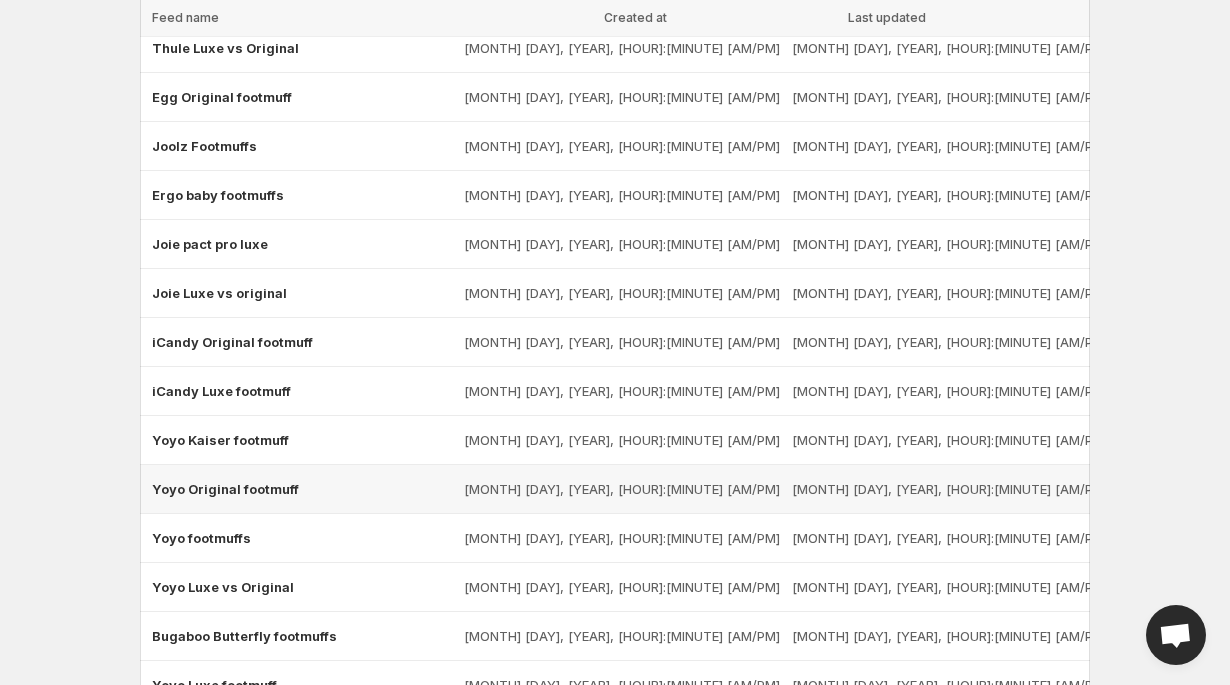 scroll, scrollTop: 656, scrollLeft: 0, axis: vertical 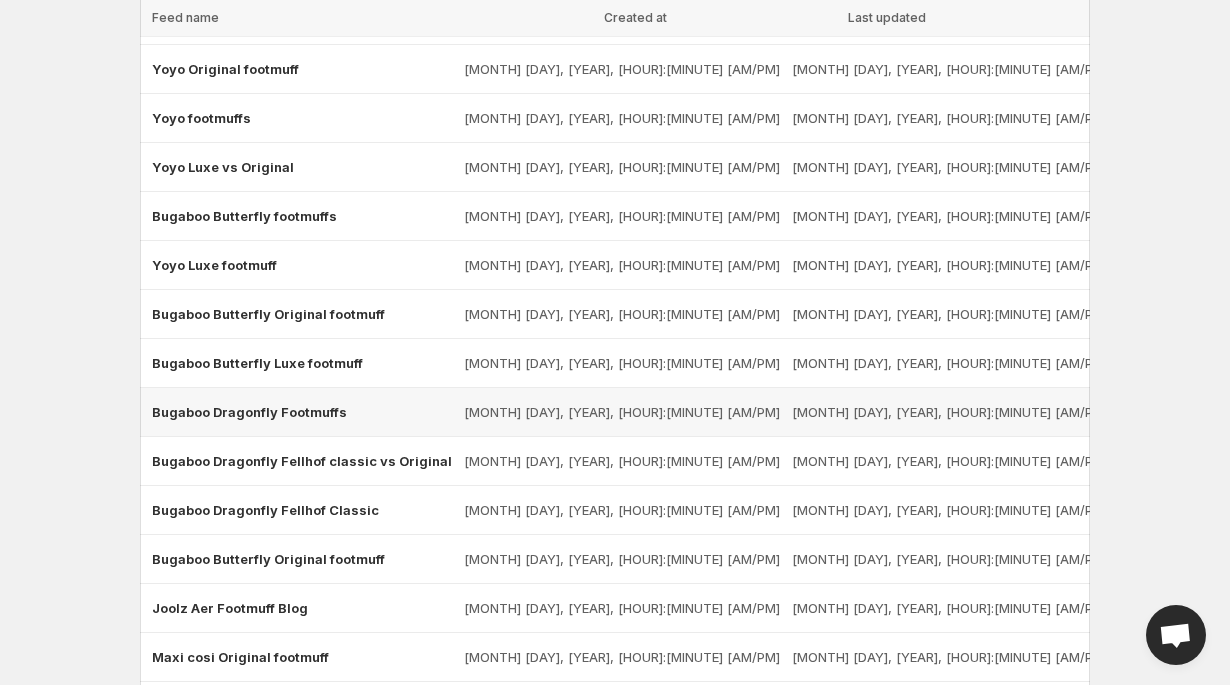 click on "Bugaboo Dragonfly Footmuffs" at bounding box center [249, 412] 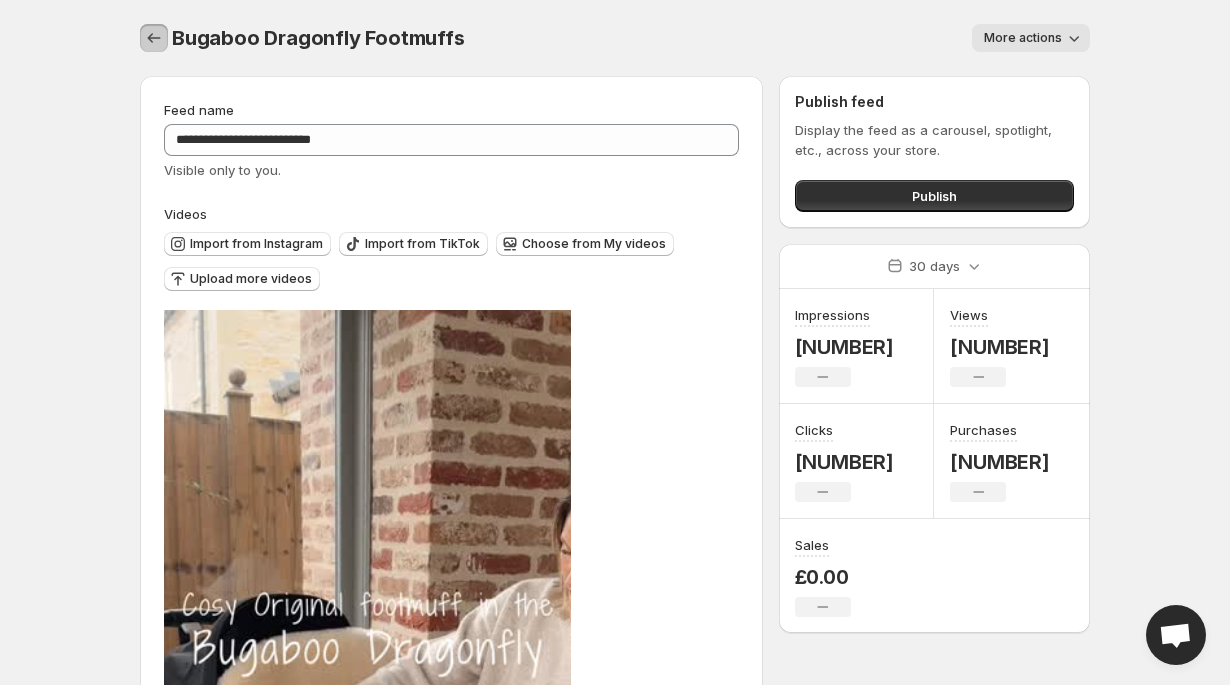 click at bounding box center [154, 38] 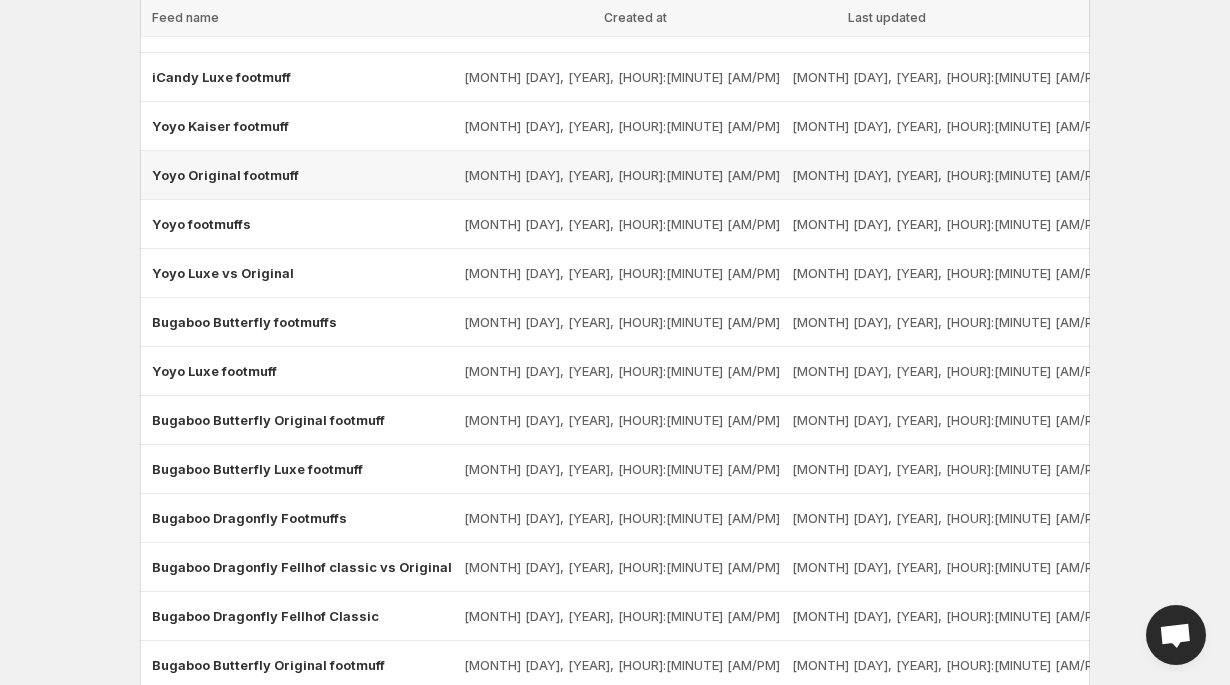 scroll, scrollTop: 553, scrollLeft: 0, axis: vertical 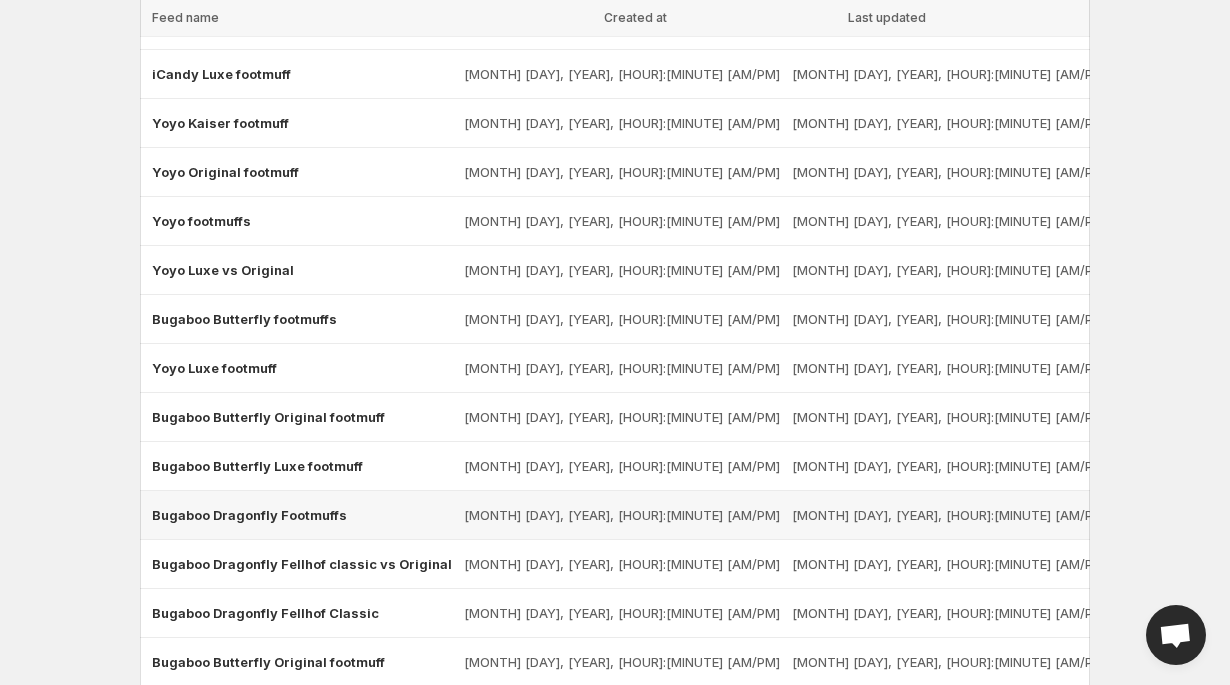 click on "Bugaboo Dragonfly Footmuffs" at bounding box center (249, 515) 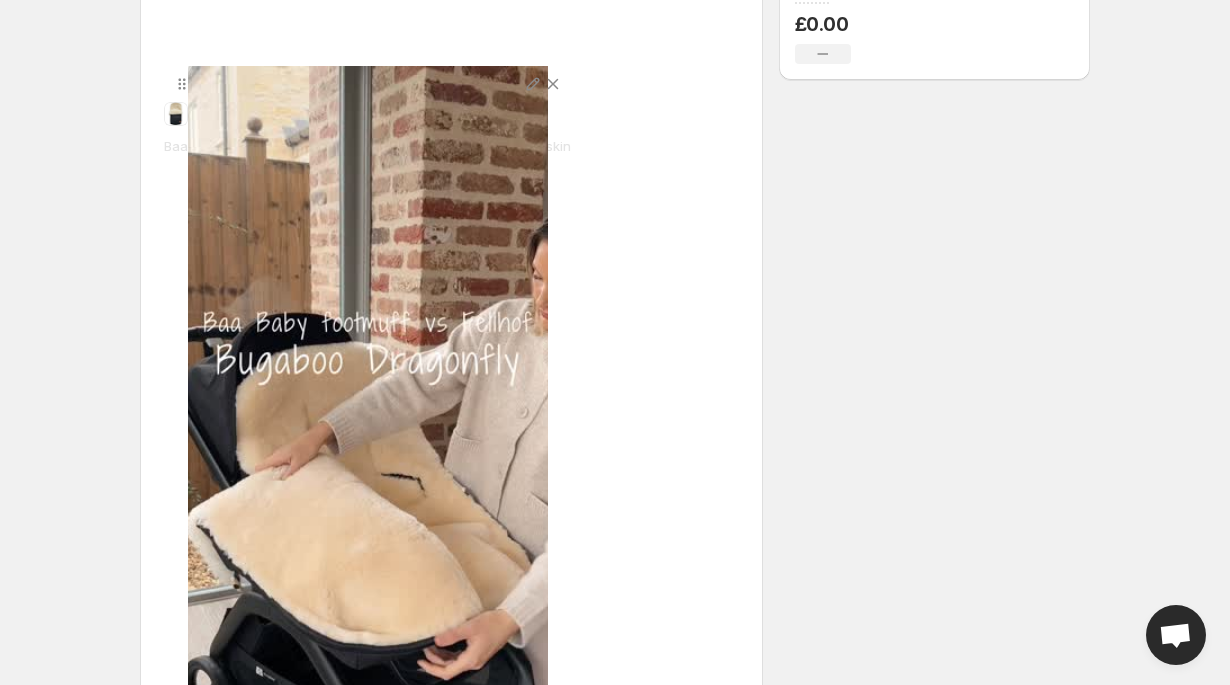 scroll, scrollTop: 0, scrollLeft: 0, axis: both 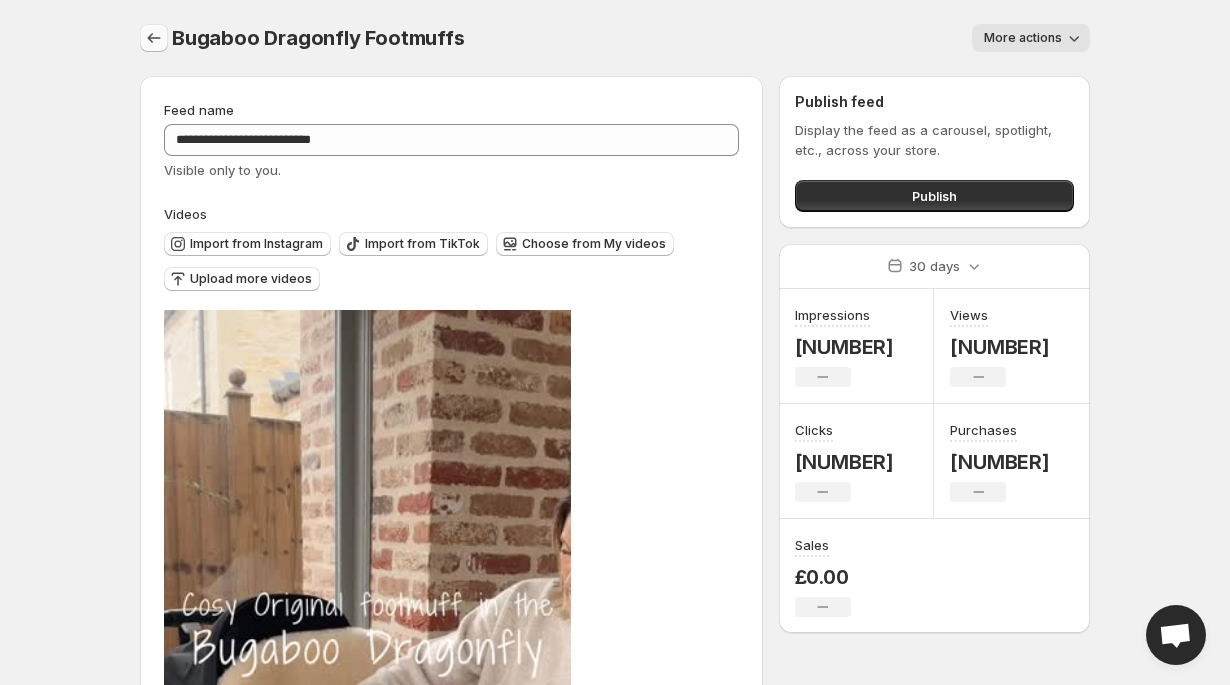 click at bounding box center (154, 38) 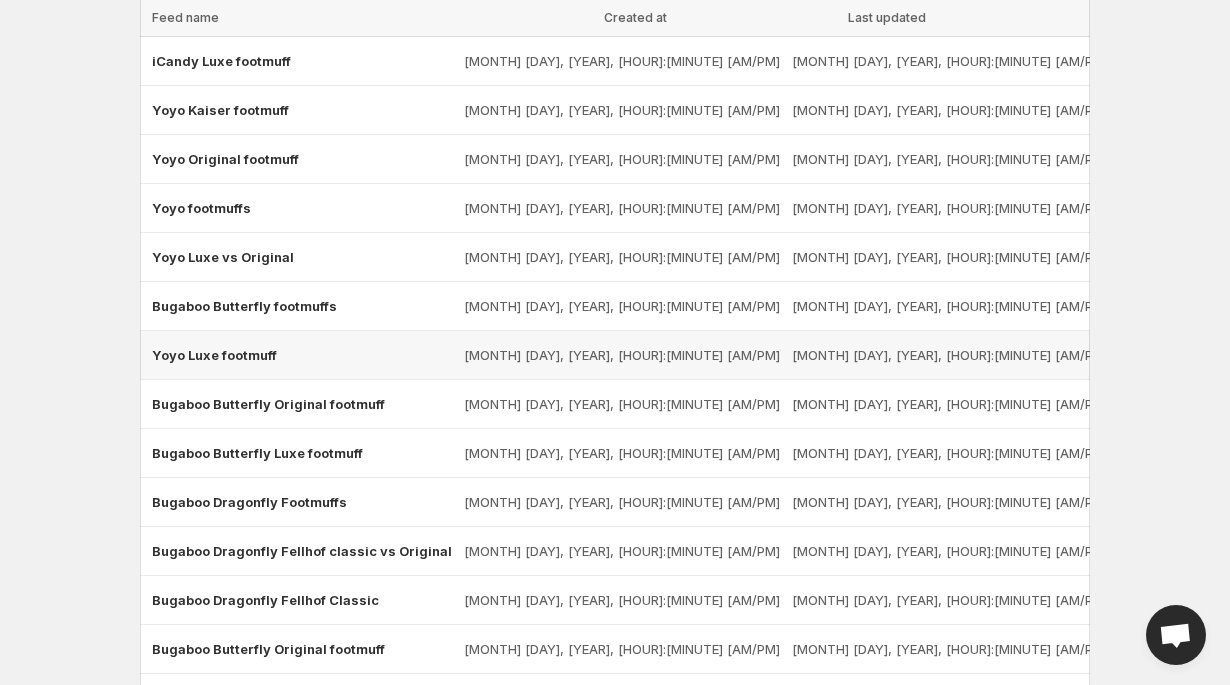 scroll, scrollTop: 661, scrollLeft: 0, axis: vertical 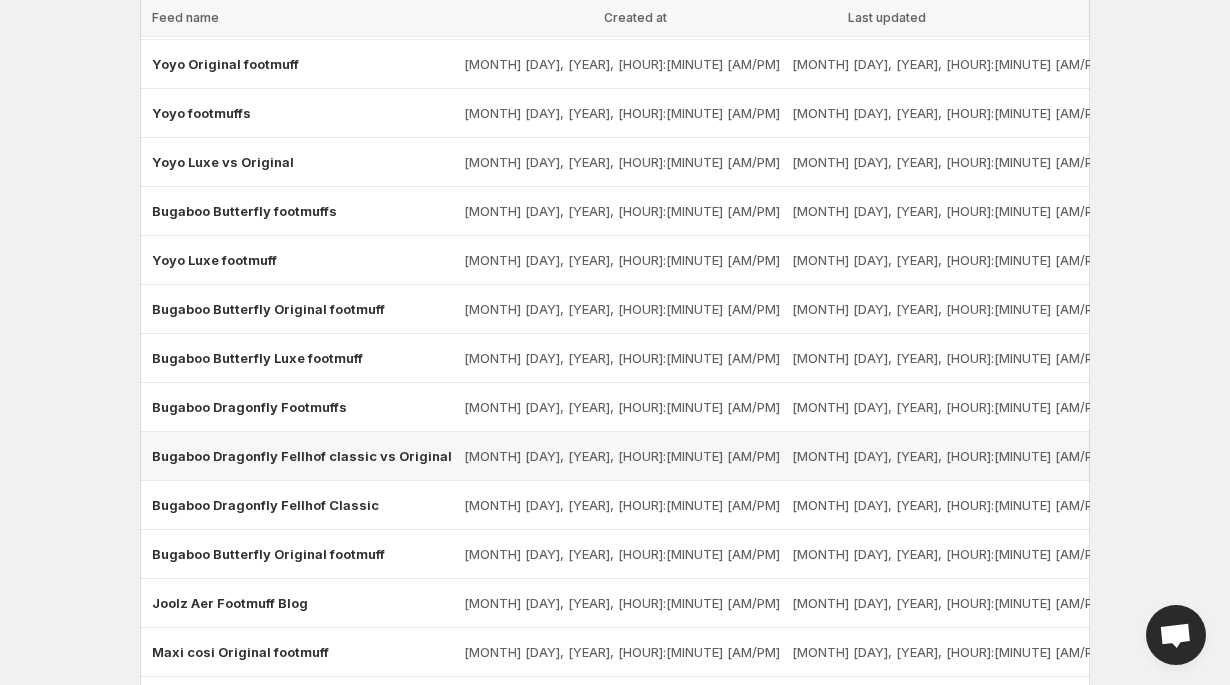 click on "Bugaboo Dragonfly Fellhof classic vs Original" at bounding box center (302, 456) 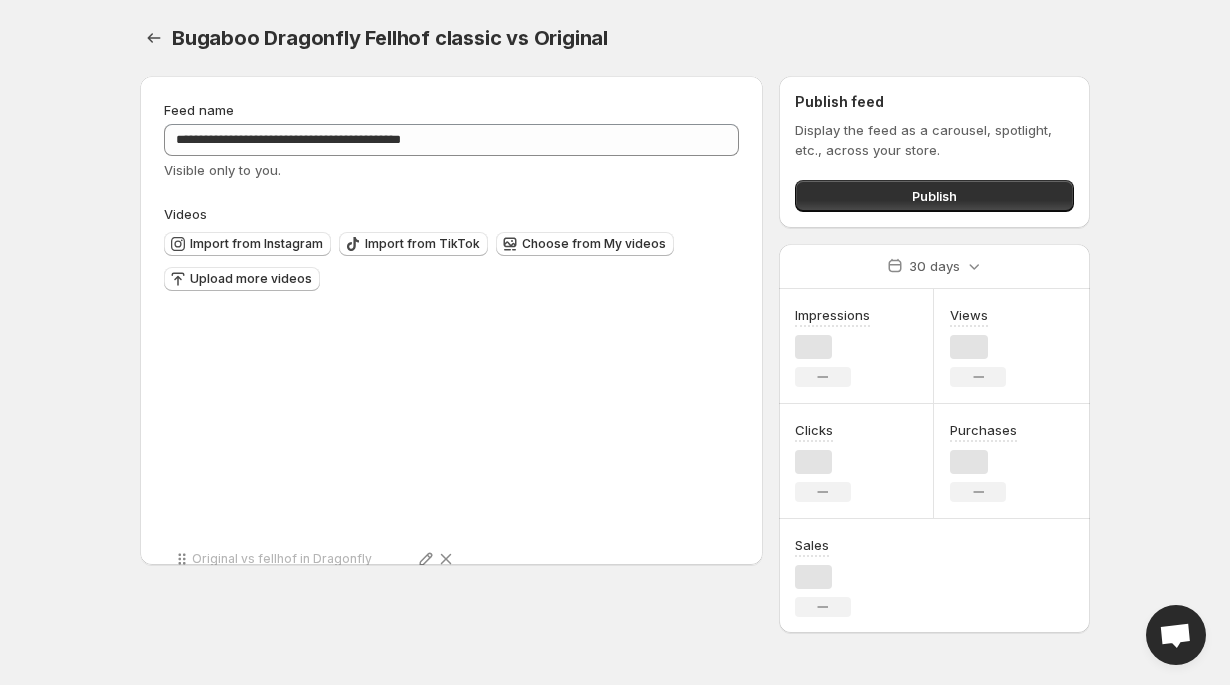 scroll, scrollTop: 0, scrollLeft: 0, axis: both 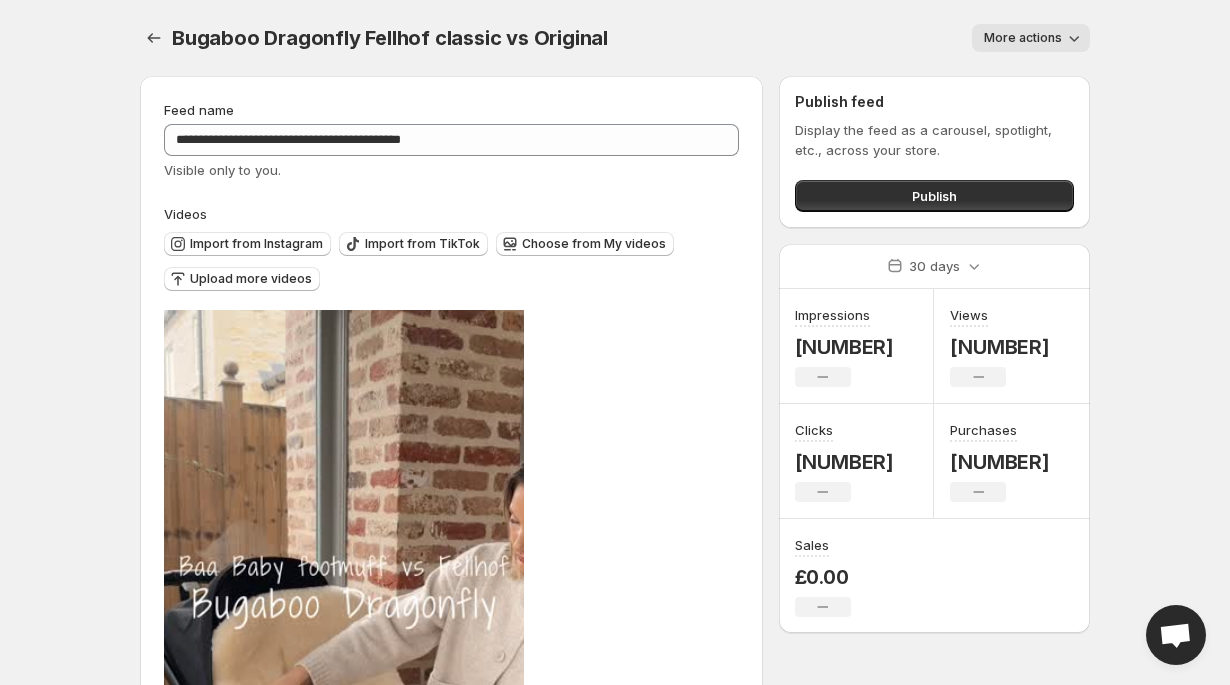 click on "More actions" at bounding box center (1031, 38) 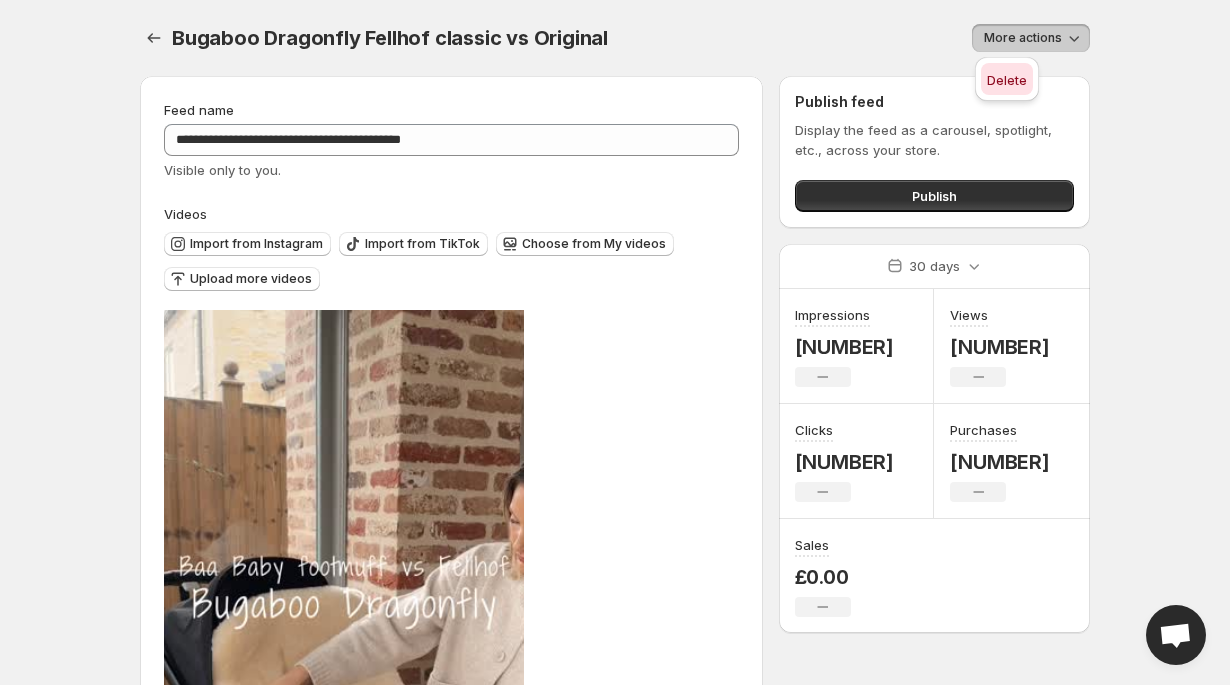 click on "Delete" at bounding box center (1007, 80) 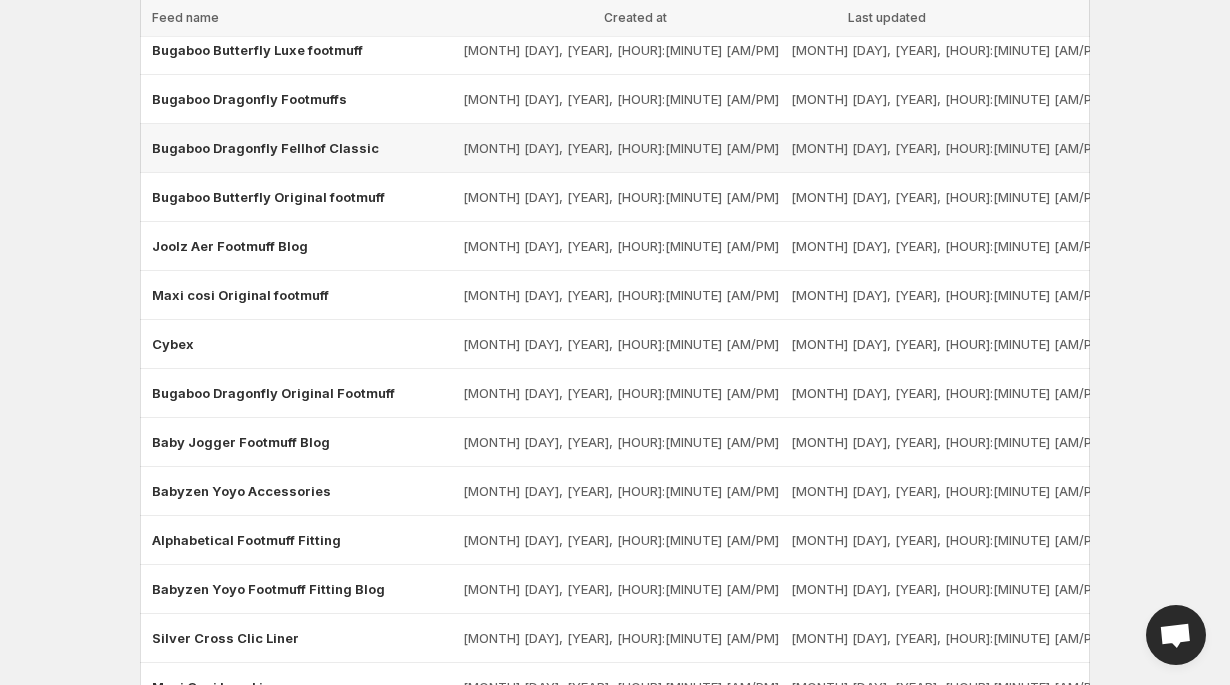 scroll, scrollTop: 965, scrollLeft: 0, axis: vertical 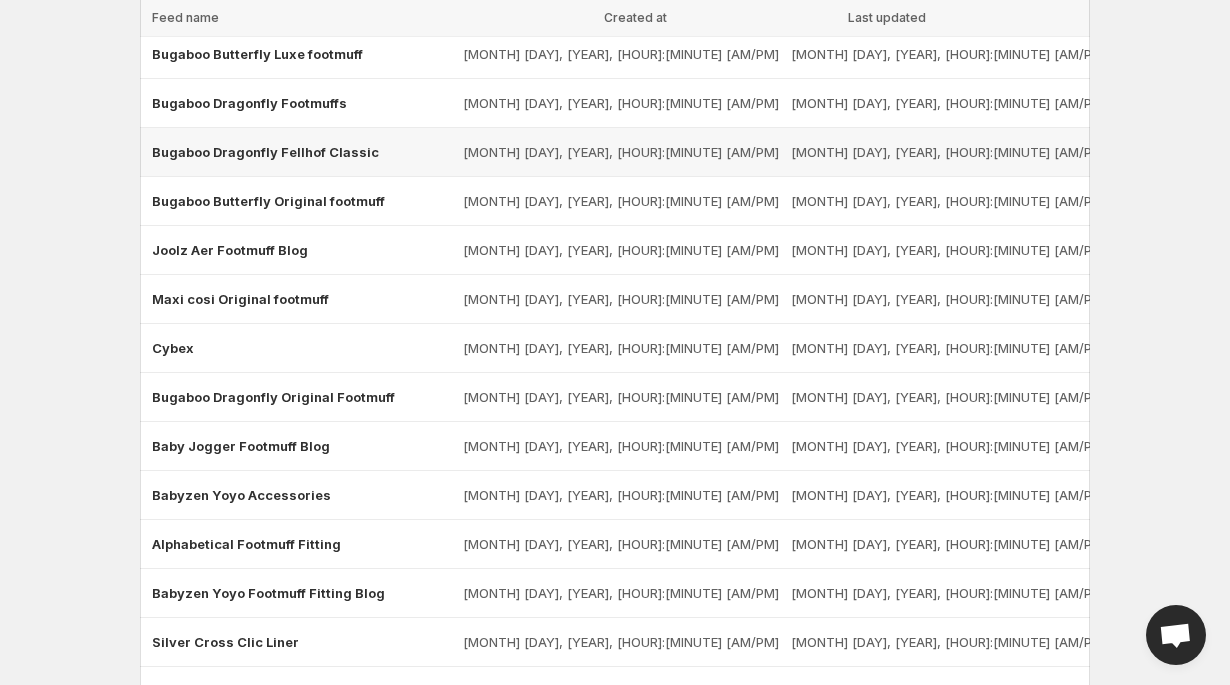 click on "Bugaboo Dragonfly Fellhof Classic" at bounding box center (265, 152) 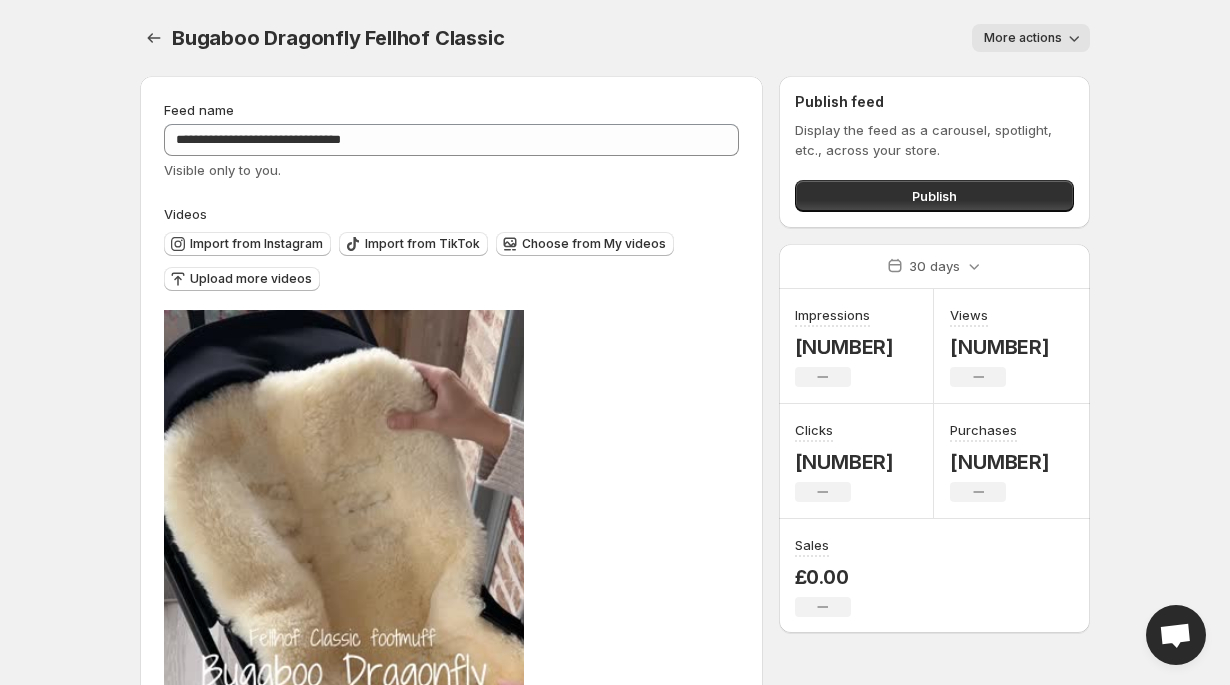 click on "More actions" at bounding box center [1023, 38] 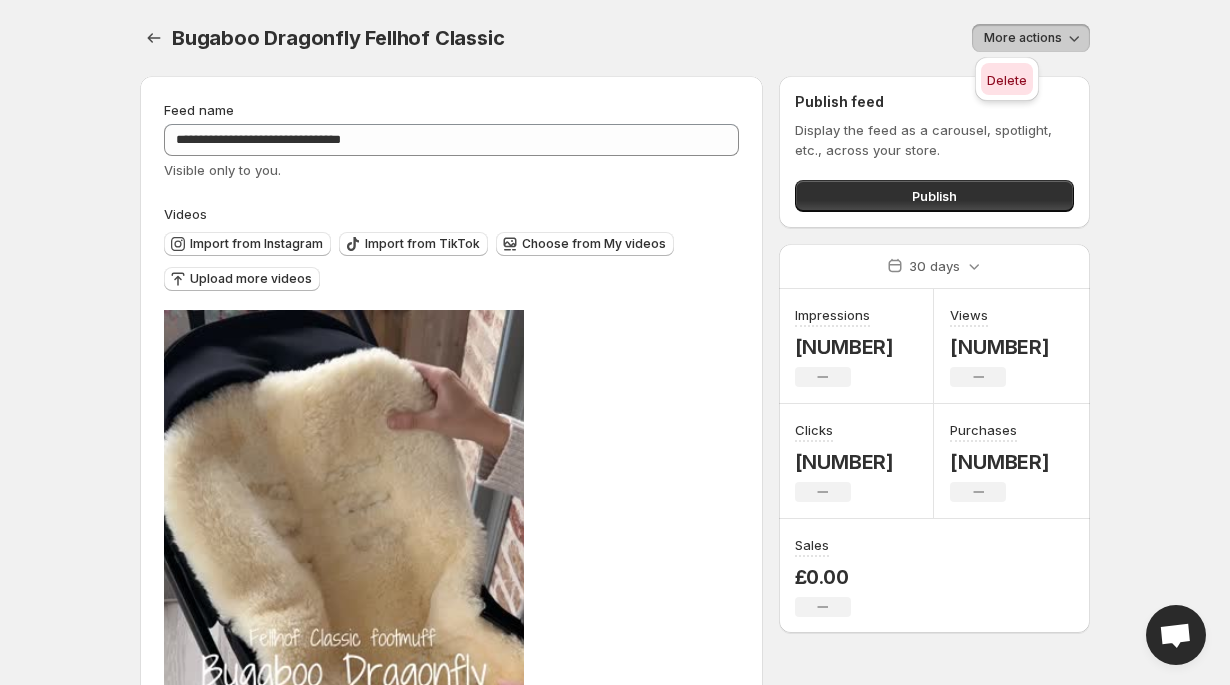 click on "Delete" at bounding box center (1007, 80) 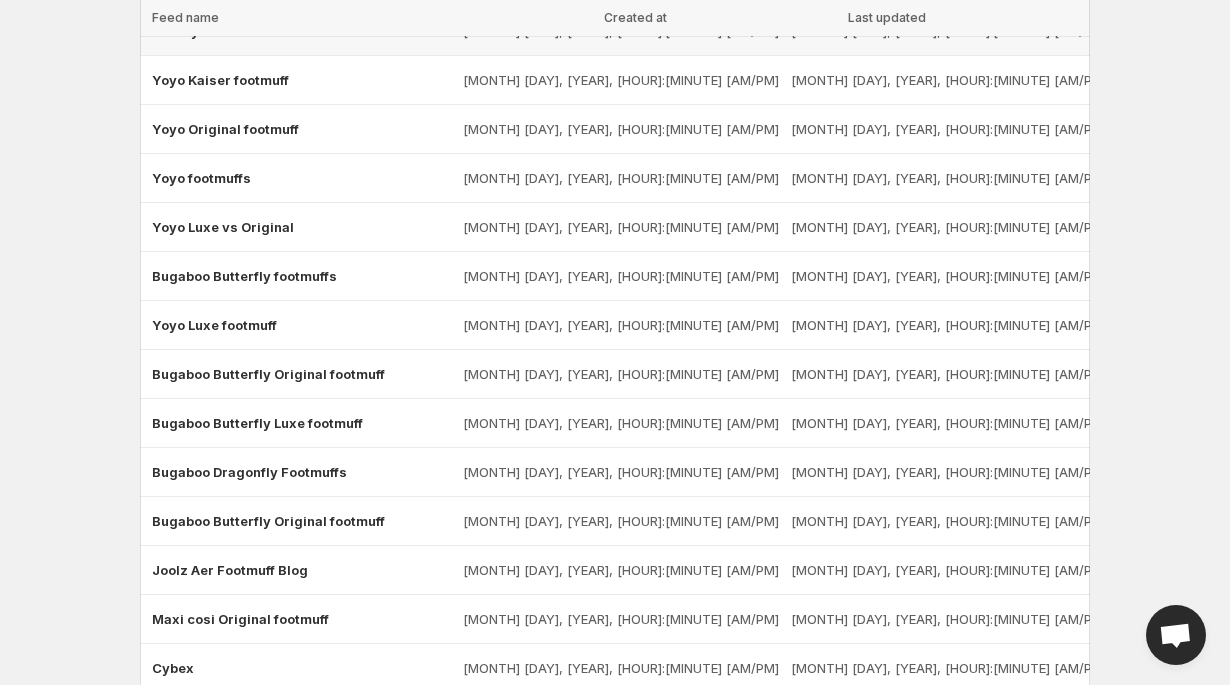 scroll, scrollTop: 609, scrollLeft: 0, axis: vertical 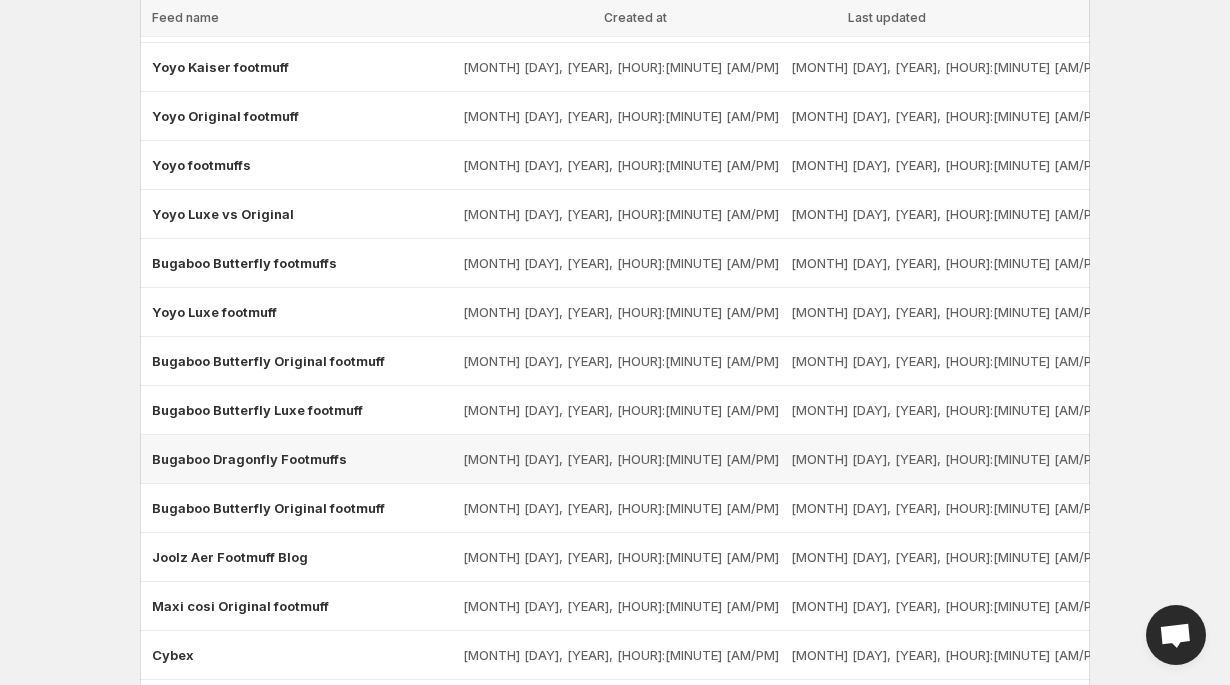 click on "Bugaboo Dragonfly Footmuffs" at bounding box center [249, 459] 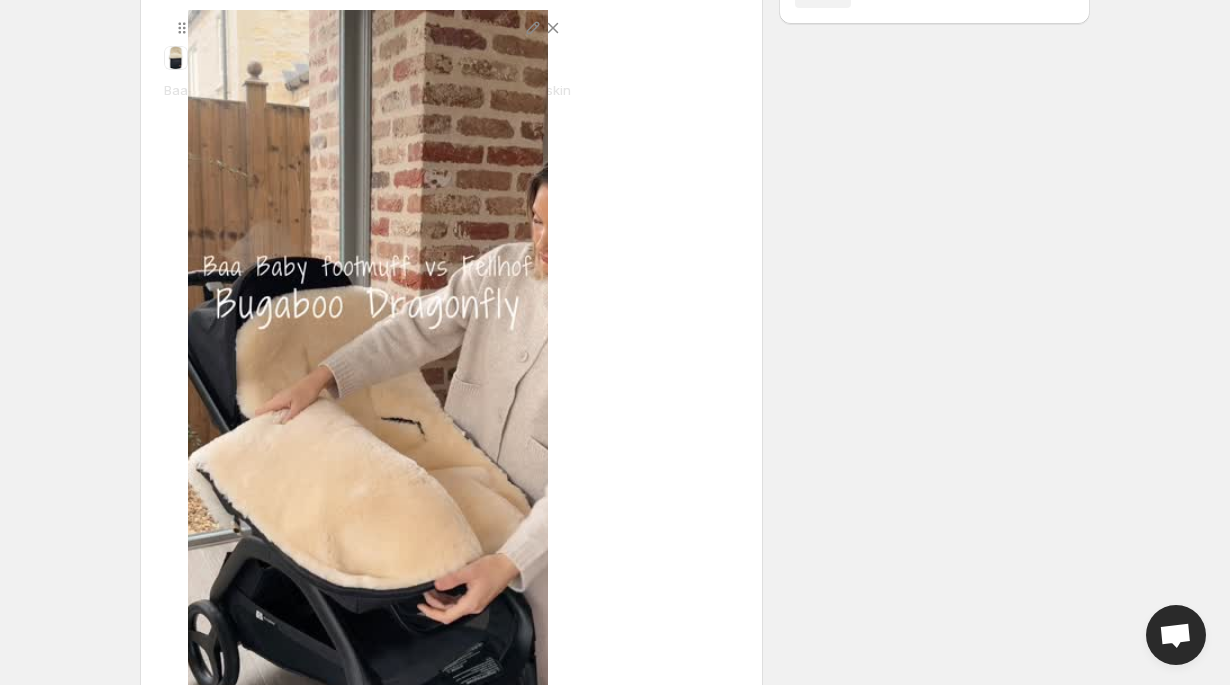 scroll, scrollTop: 0, scrollLeft: 0, axis: both 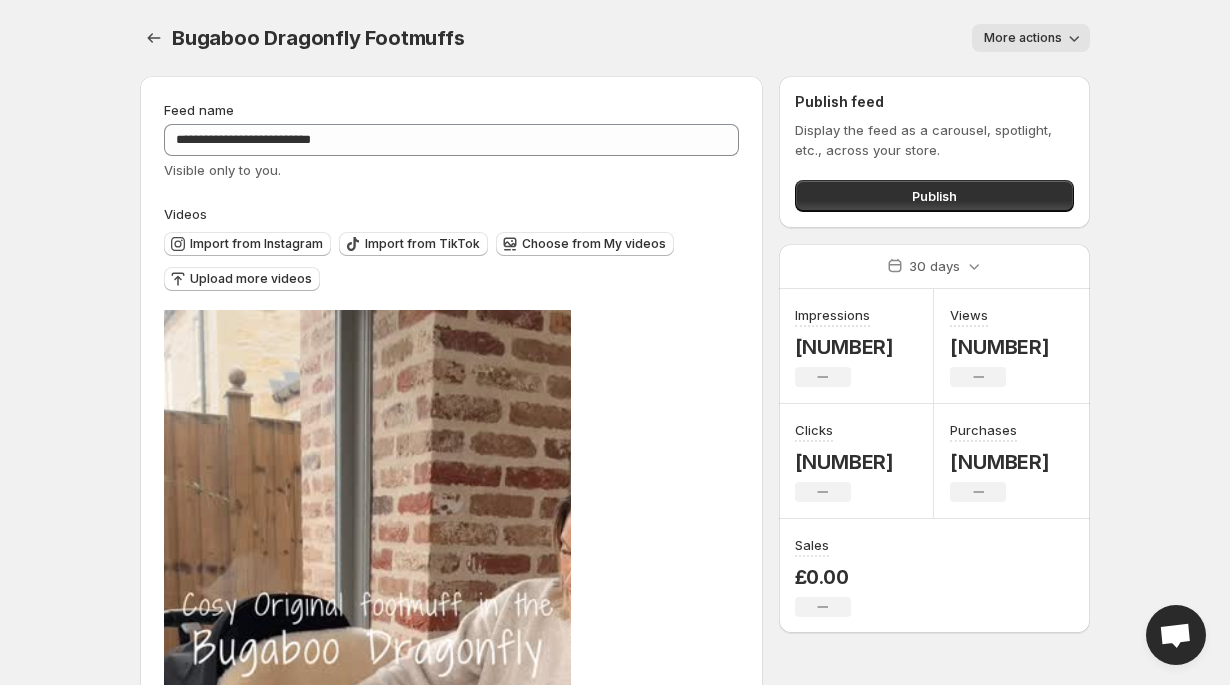 click on "Tag products" at bounding box center (268, 2160) 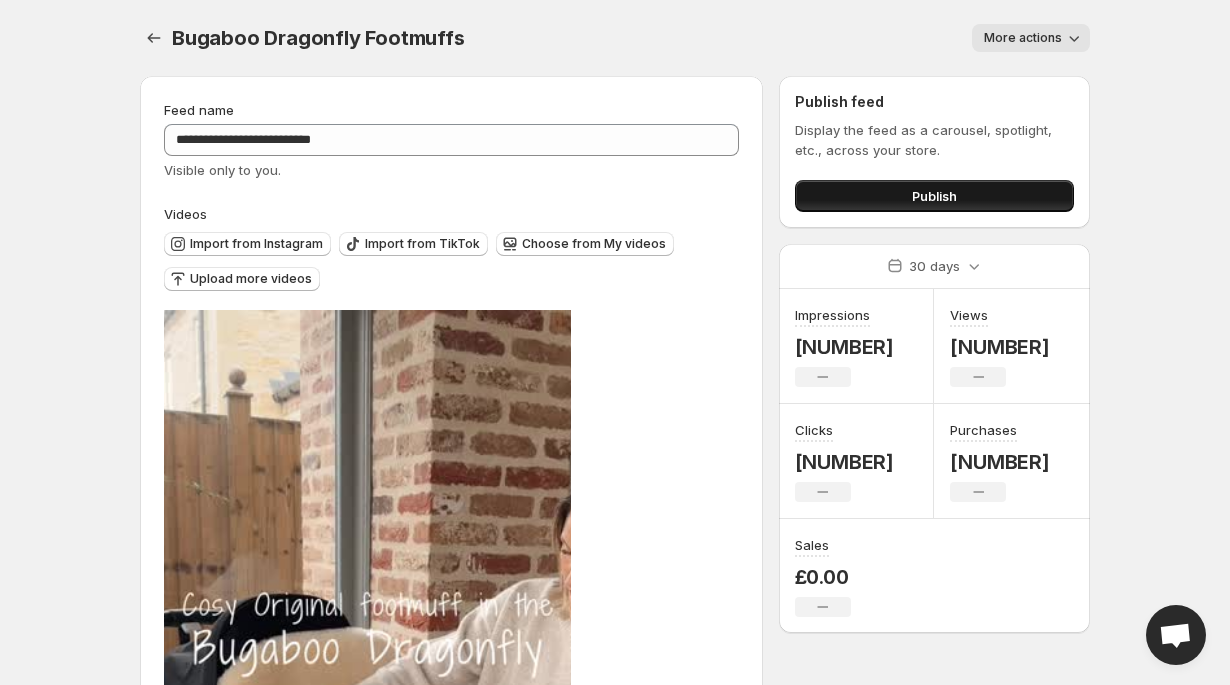 click on "Publish" at bounding box center (934, 196) 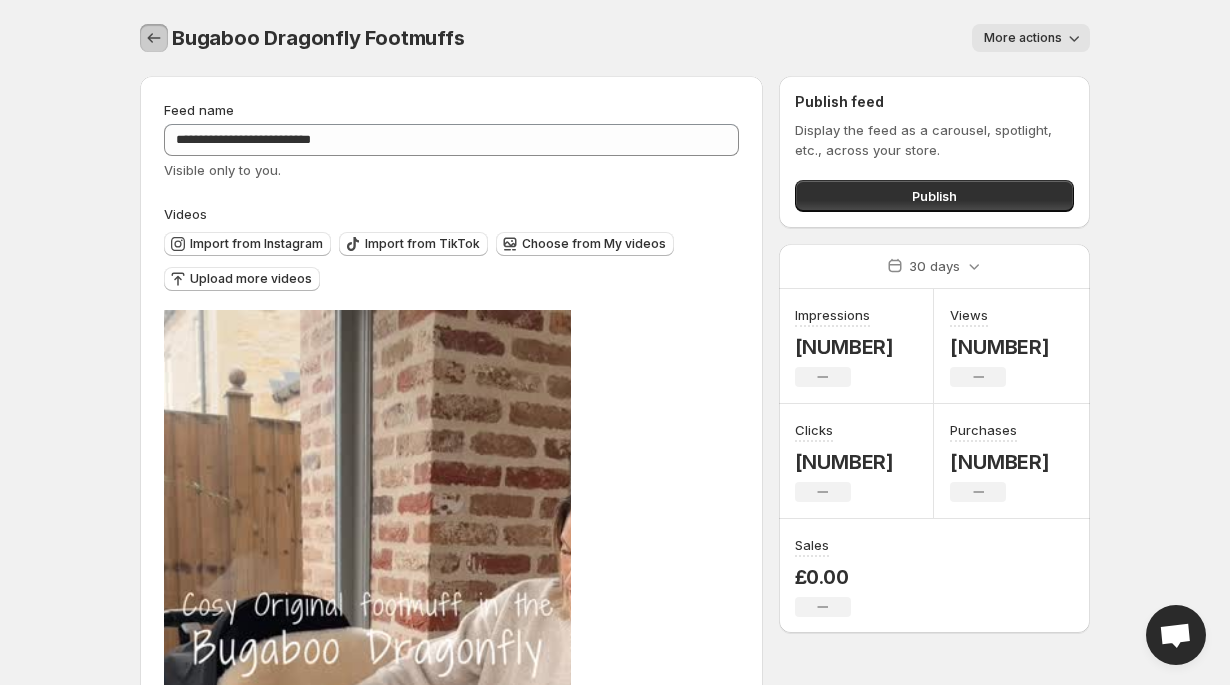 click at bounding box center (154, 38) 